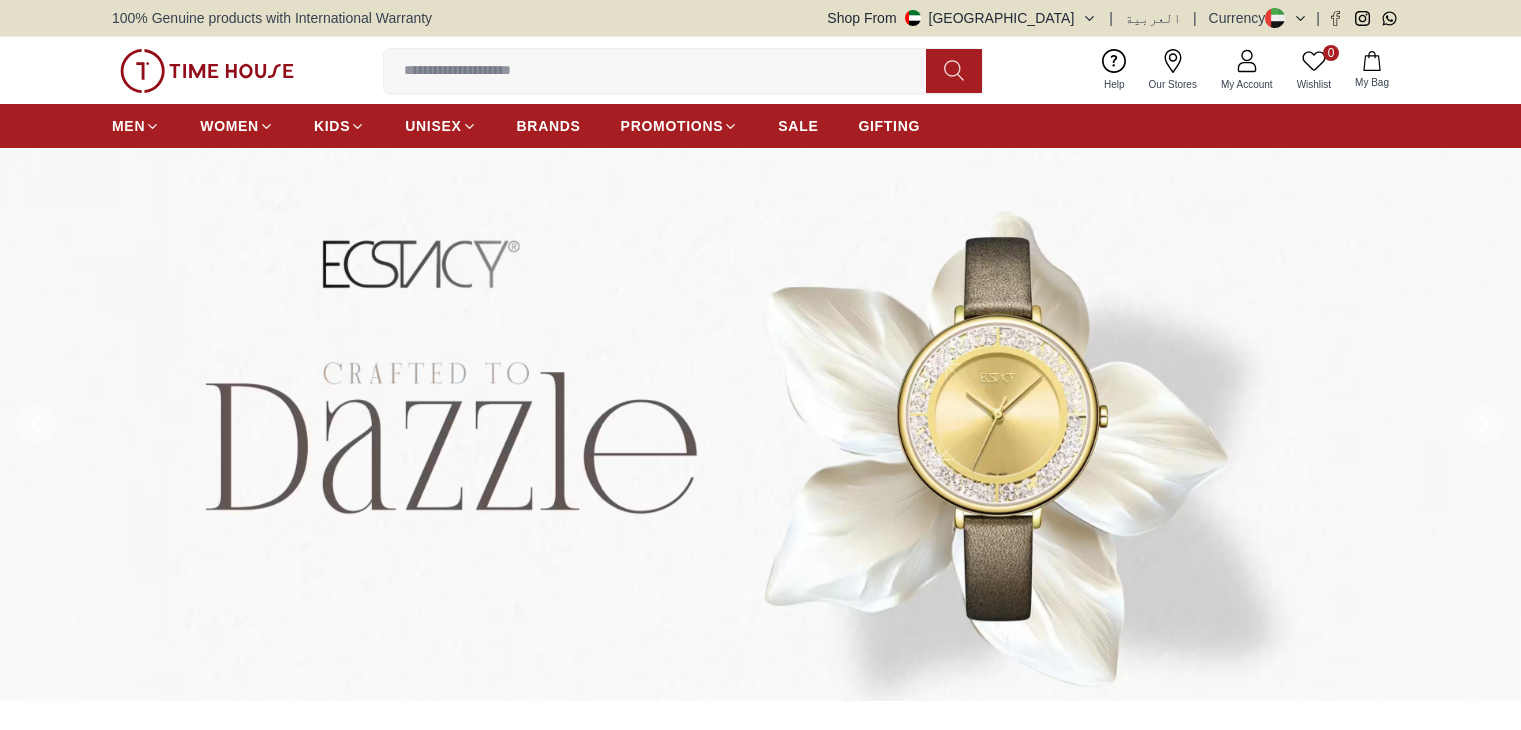 scroll, scrollTop: 0, scrollLeft: 0, axis: both 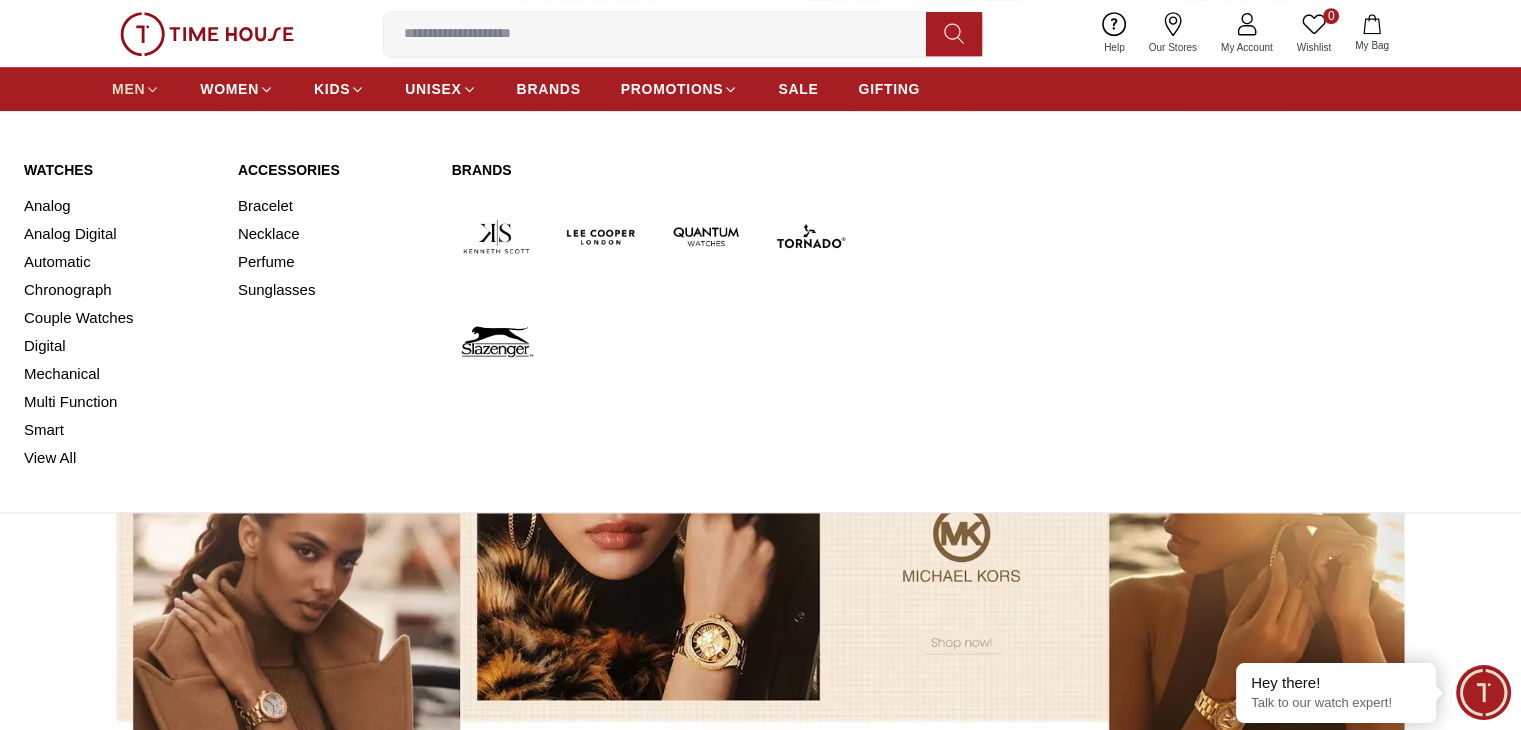 click 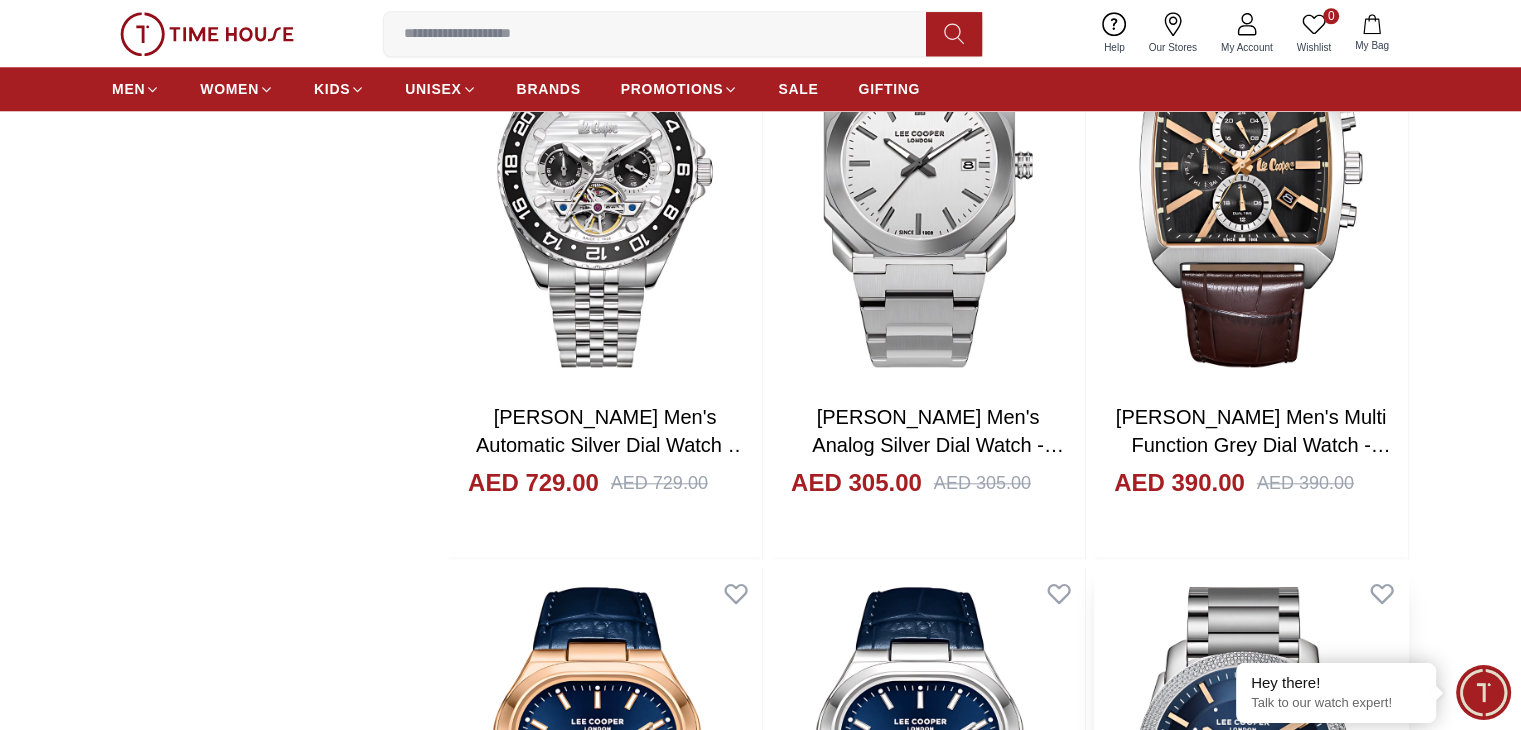 scroll, scrollTop: 2200, scrollLeft: 0, axis: vertical 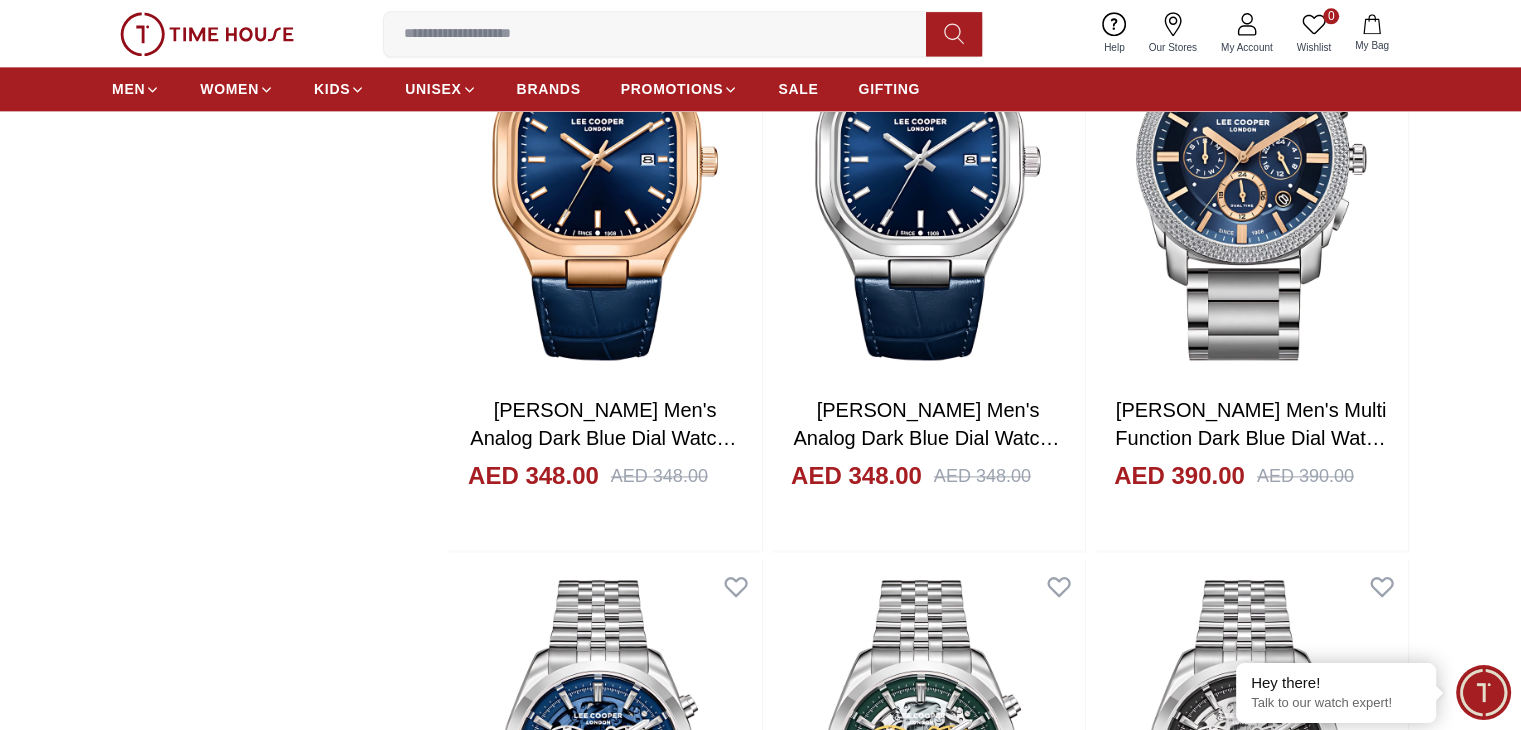 click at bounding box center [1251, 1952] 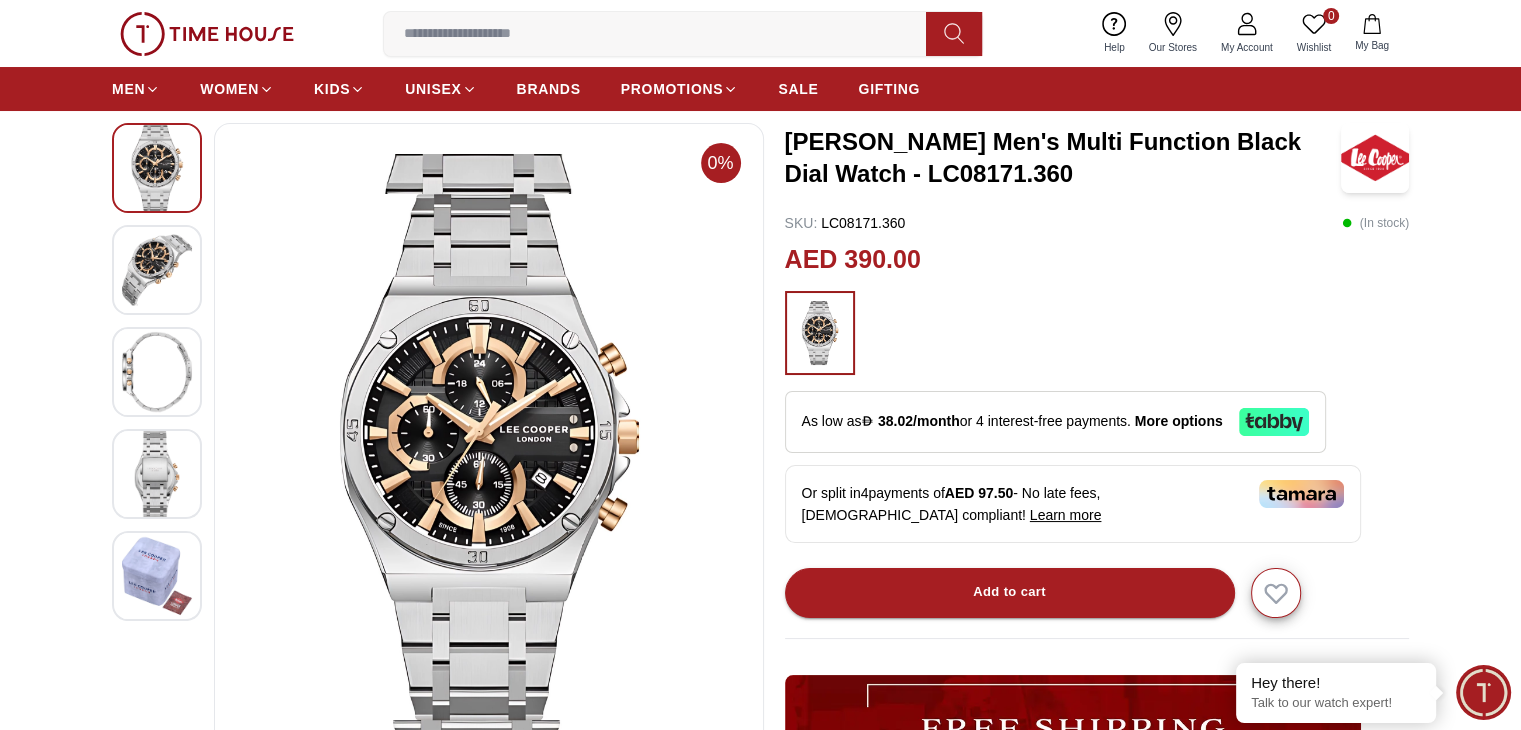 scroll, scrollTop: 100, scrollLeft: 0, axis: vertical 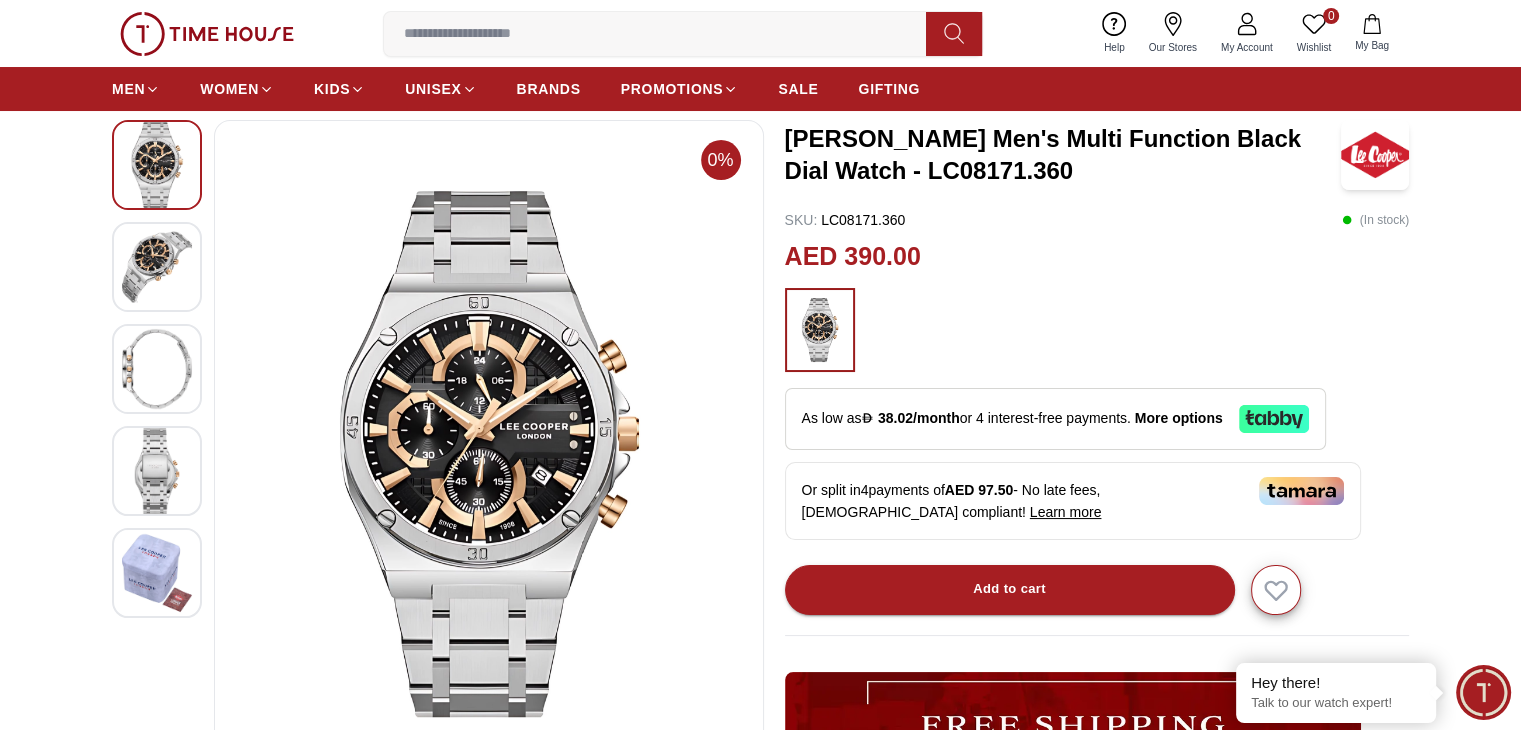 click at bounding box center (157, 267) 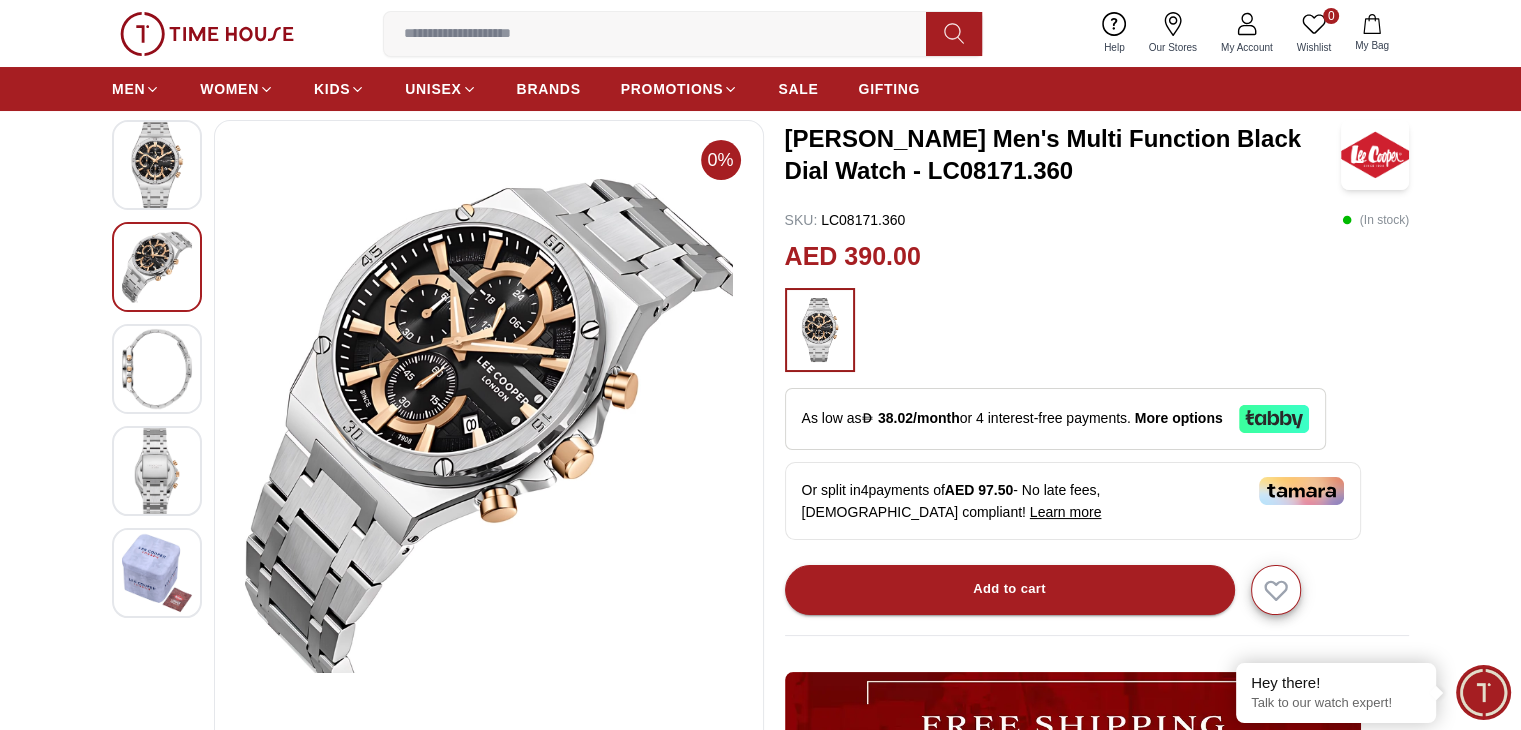 scroll, scrollTop: 200, scrollLeft: 0, axis: vertical 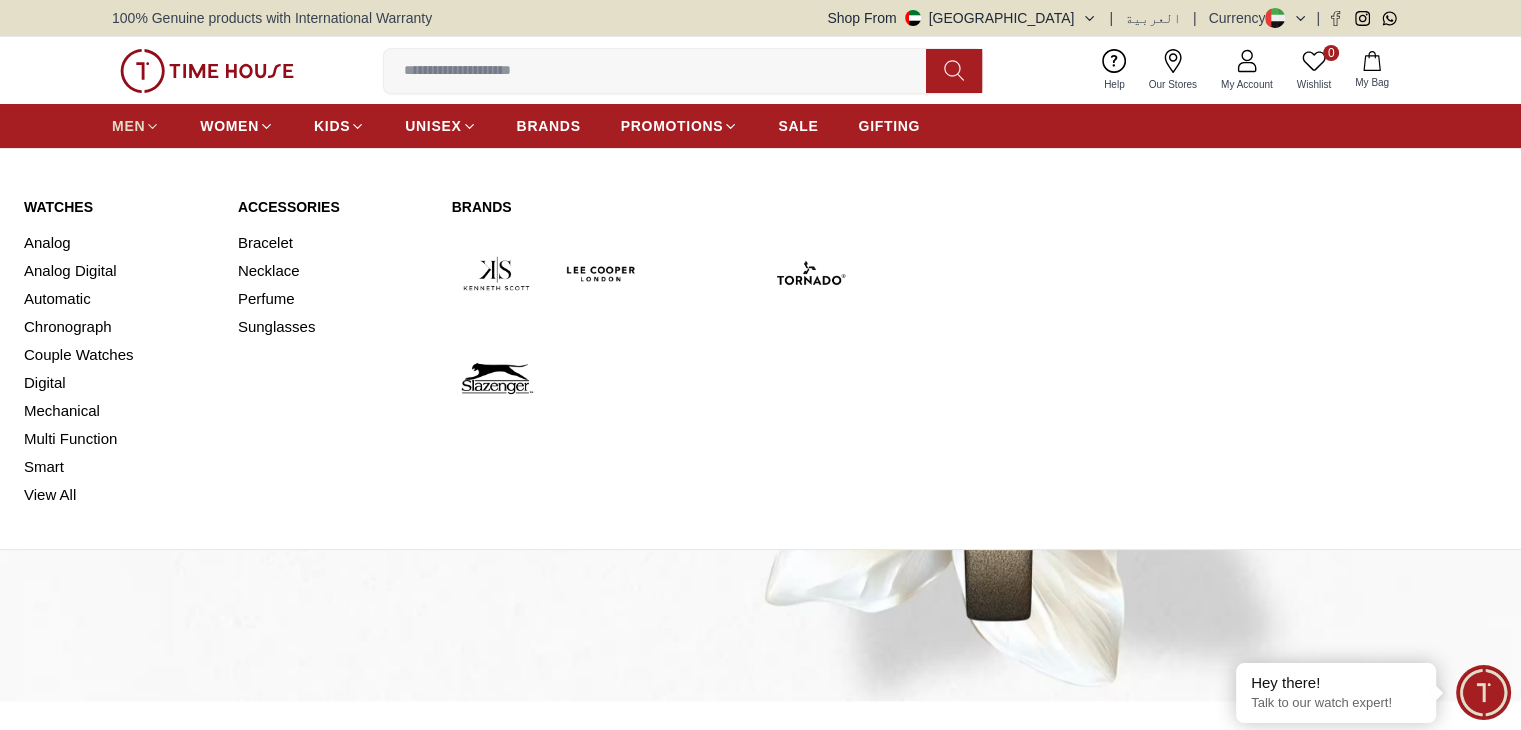 click 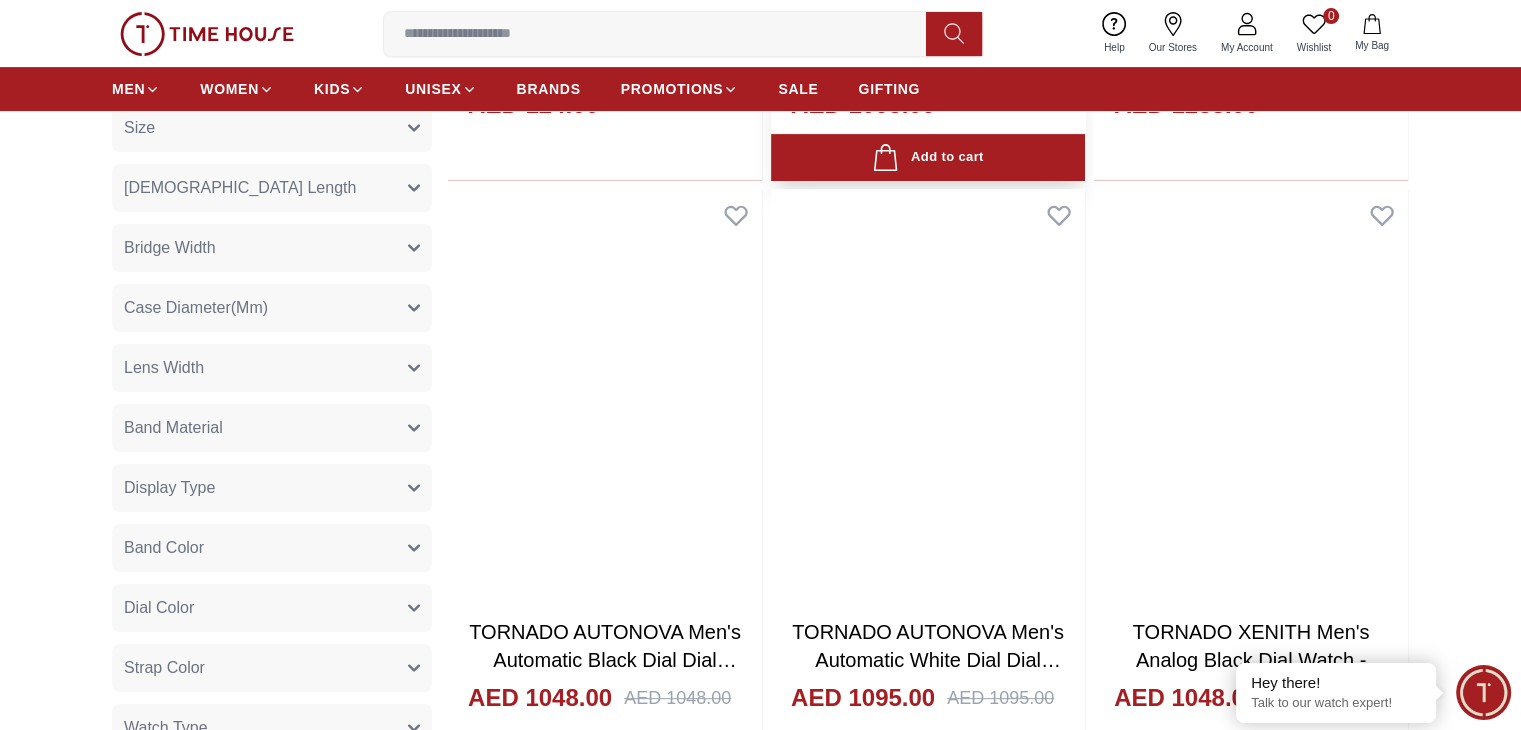 scroll, scrollTop: 0, scrollLeft: 0, axis: both 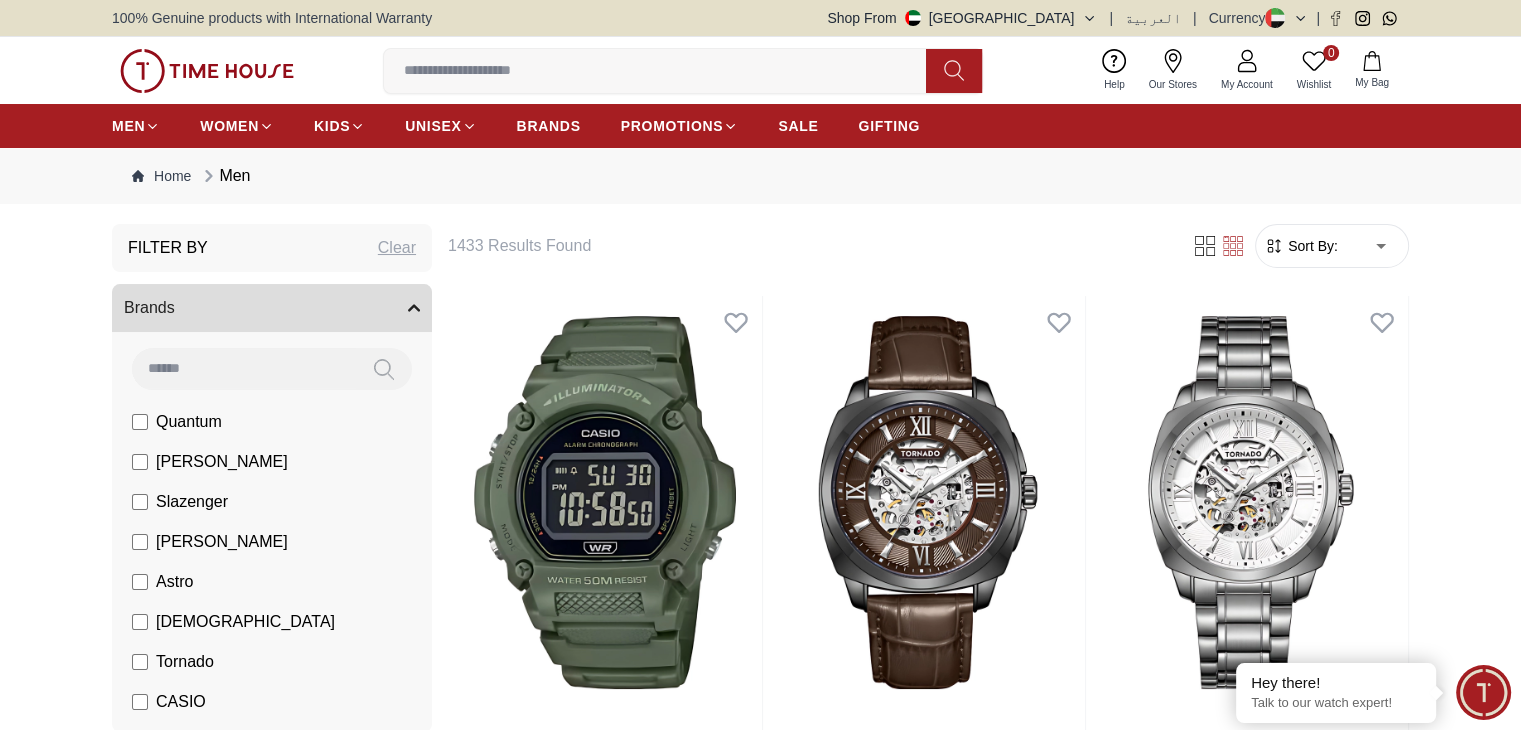 click at bounding box center [663, 71] 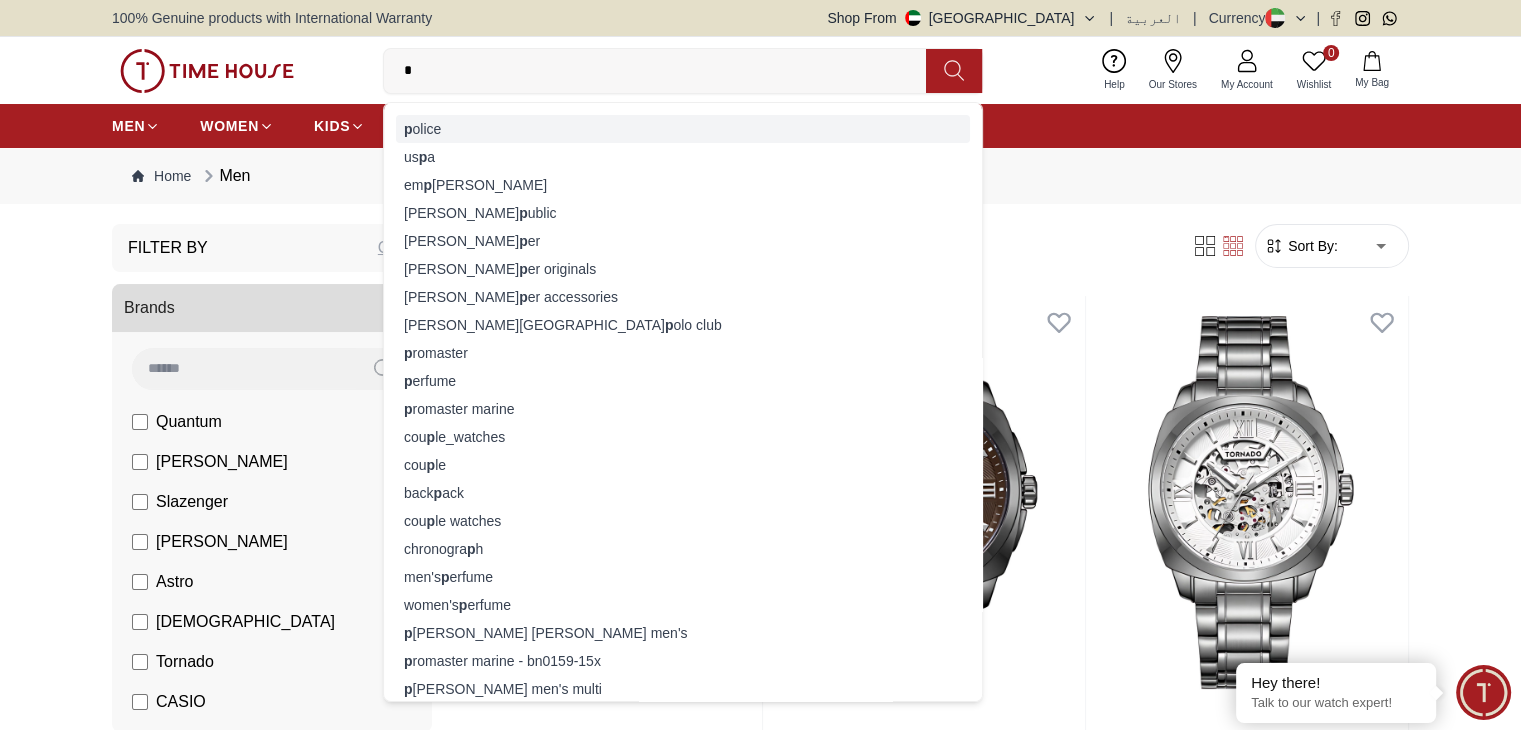 type on "*" 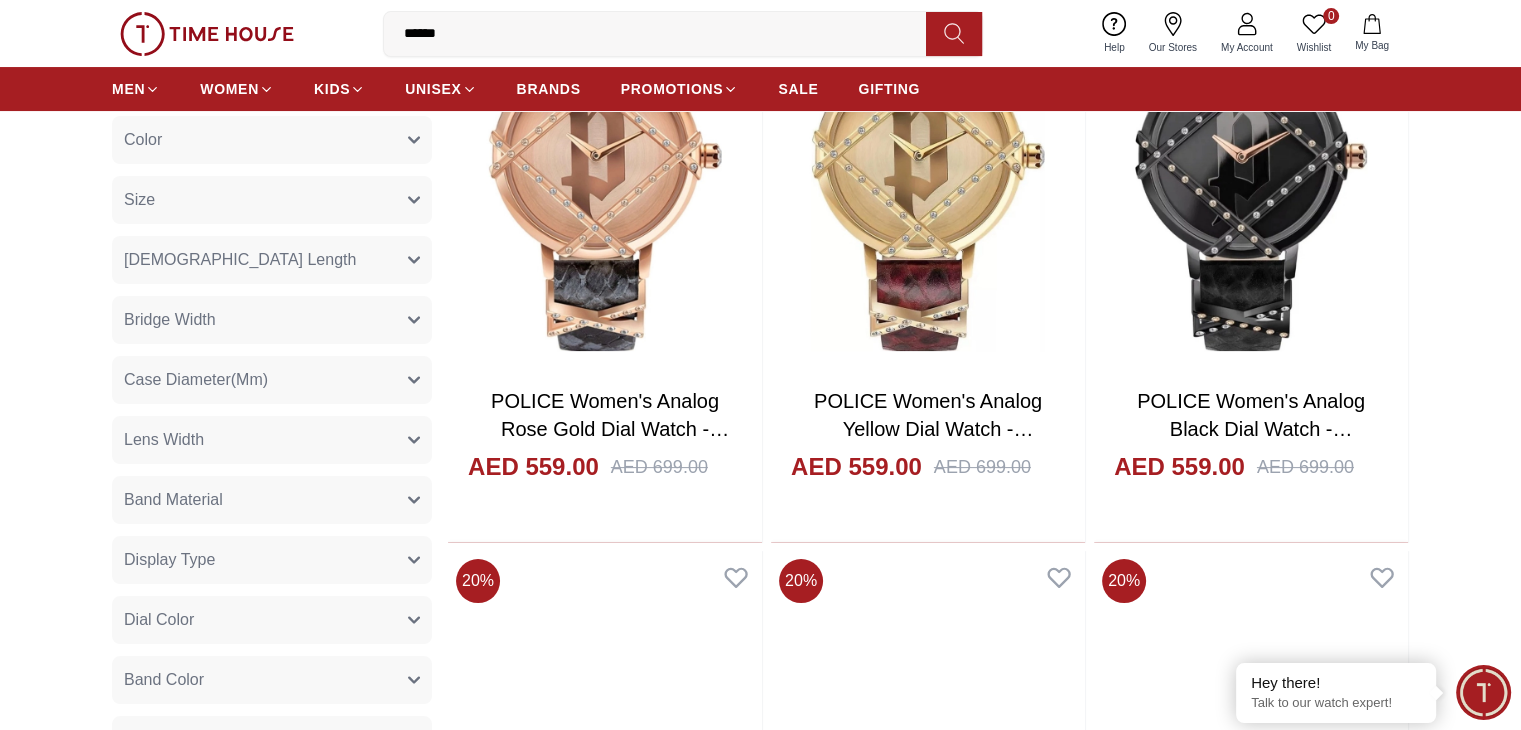 scroll, scrollTop: 300, scrollLeft: 0, axis: vertical 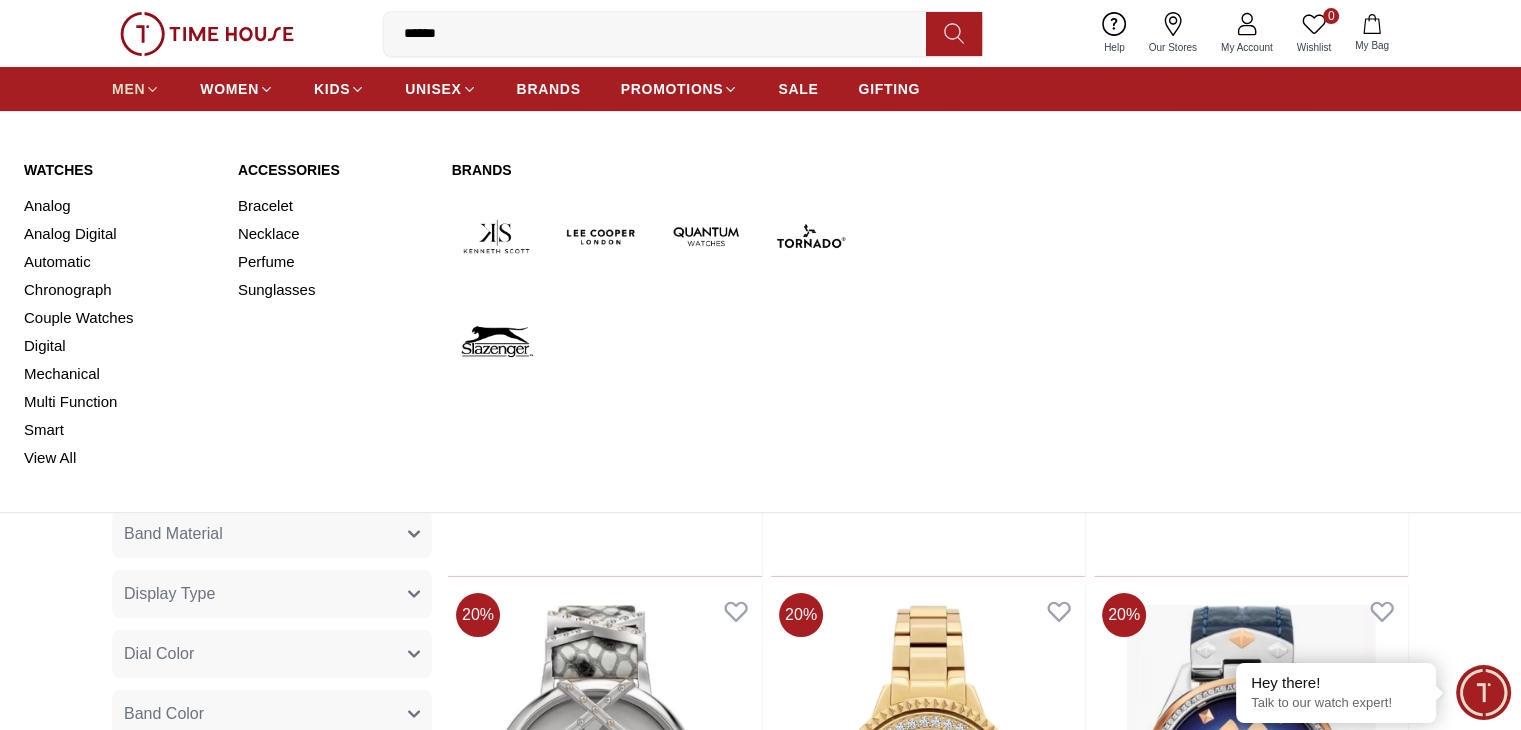 click on "MEN" at bounding box center [128, 89] 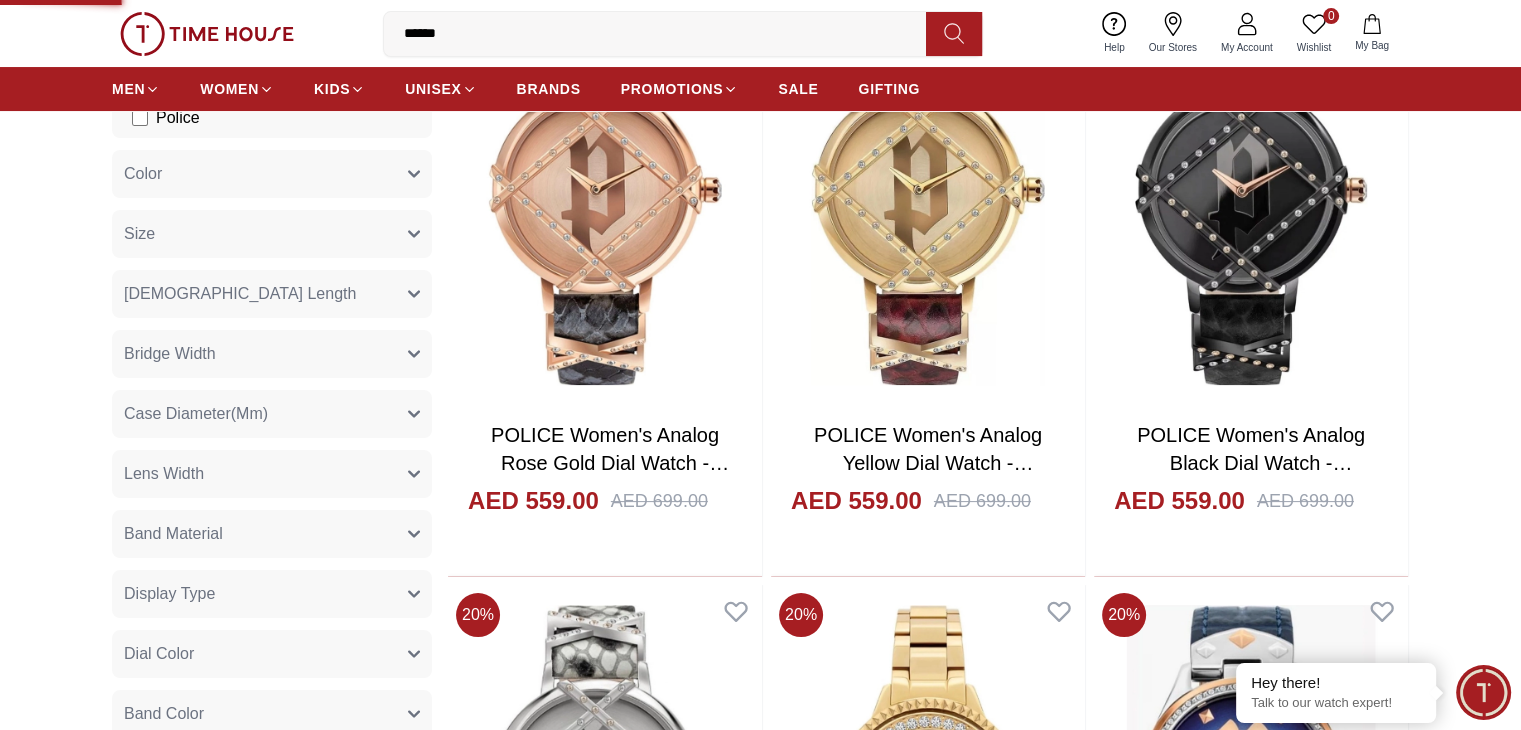 scroll, scrollTop: 0, scrollLeft: 0, axis: both 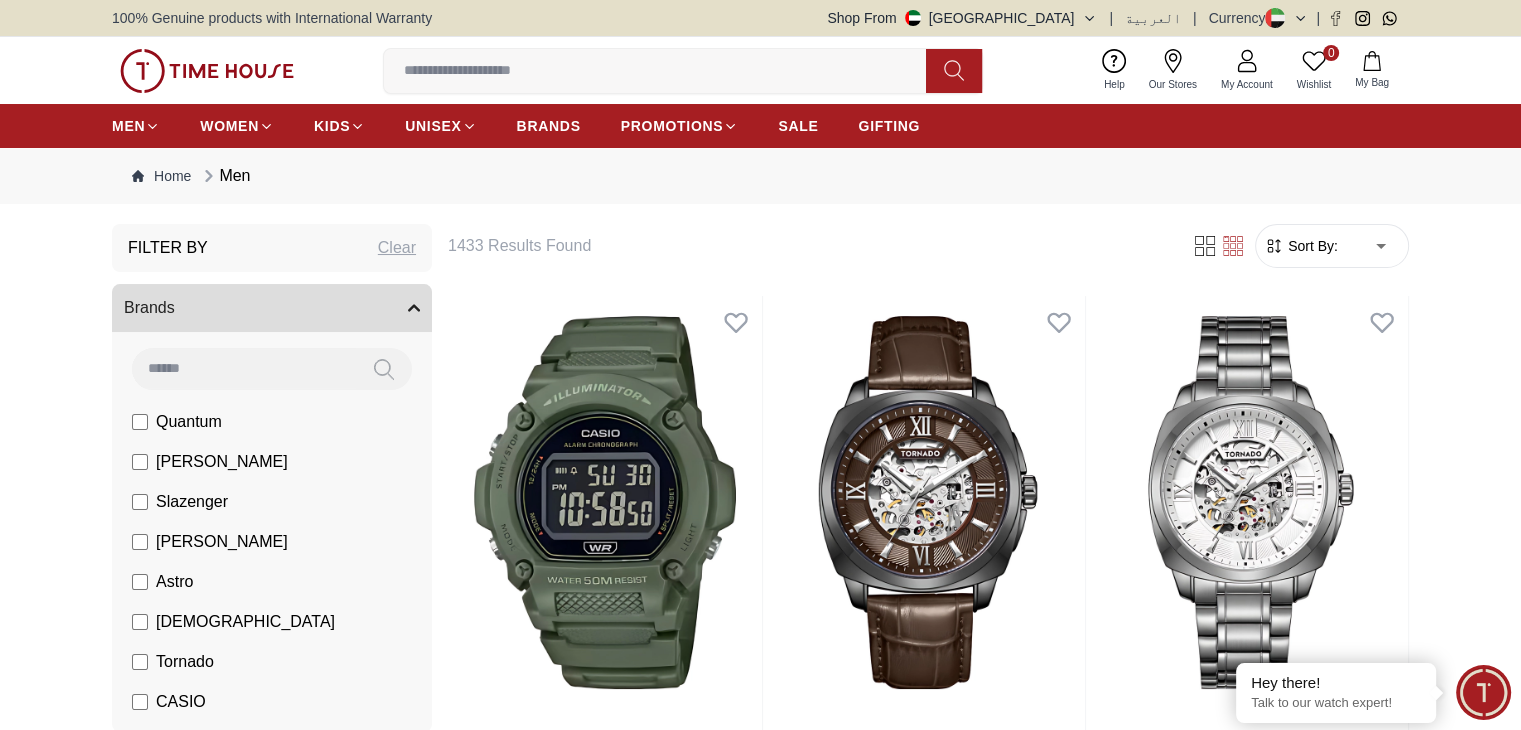 click at bounding box center (663, 71) 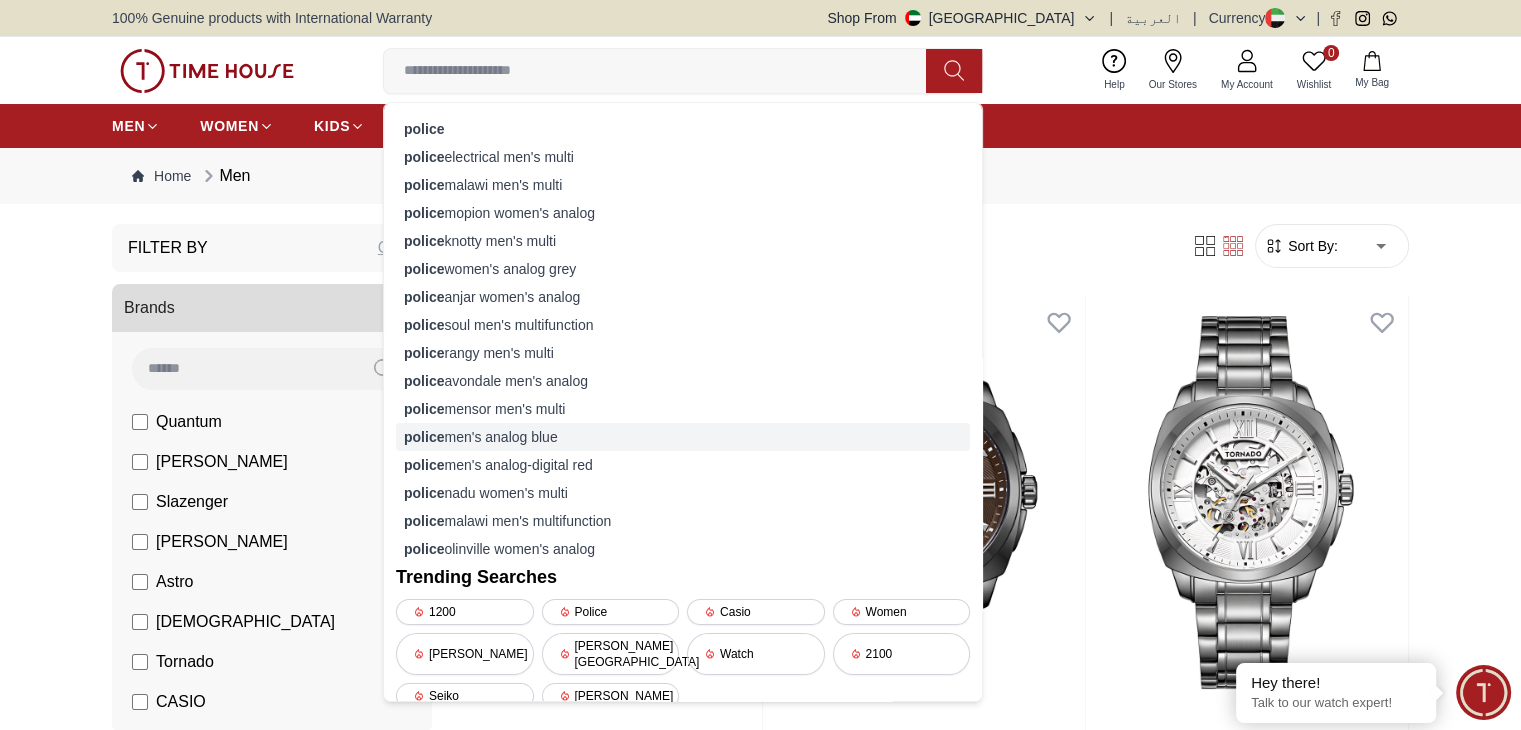 click on "police  men's analog blue" at bounding box center (683, 437) 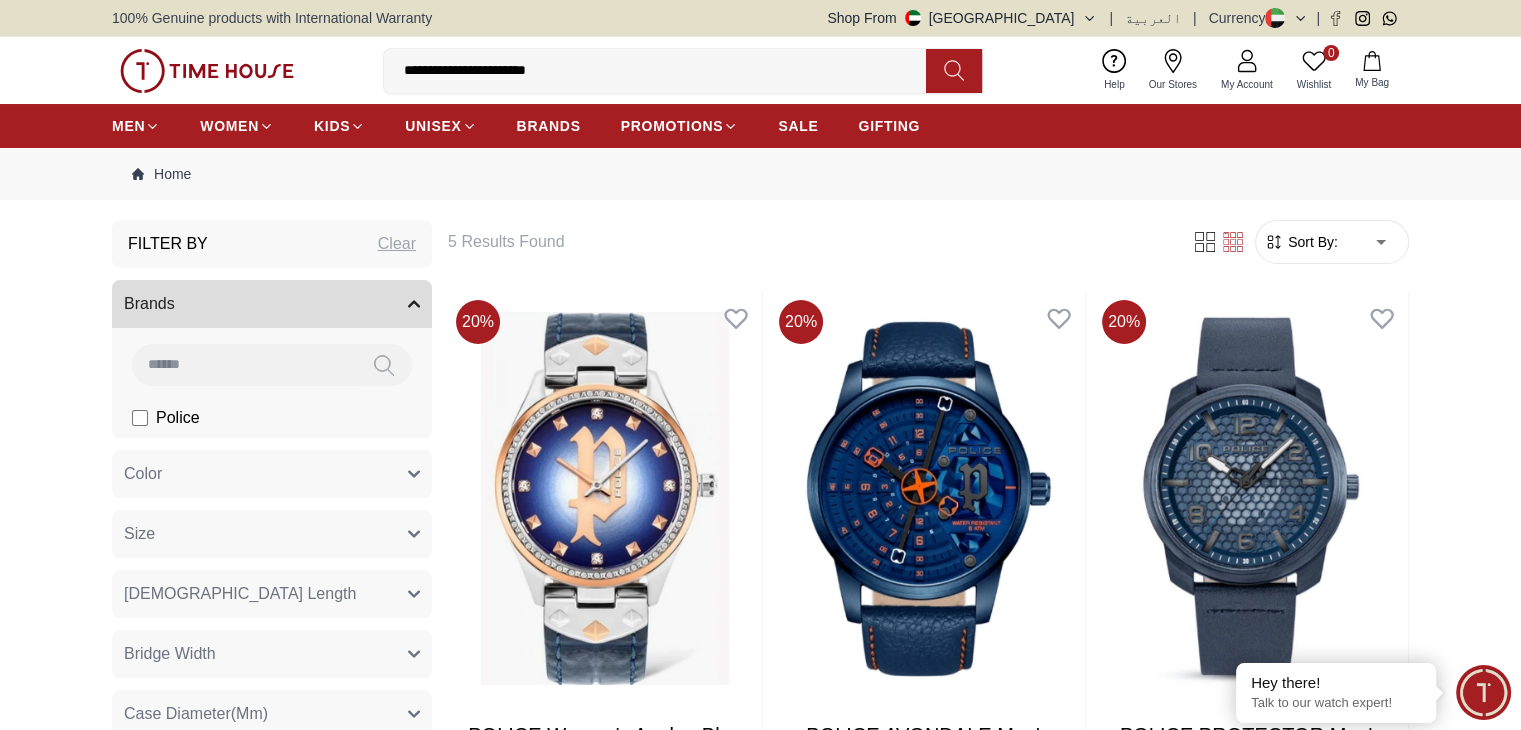 click on "**********" at bounding box center [663, 71] 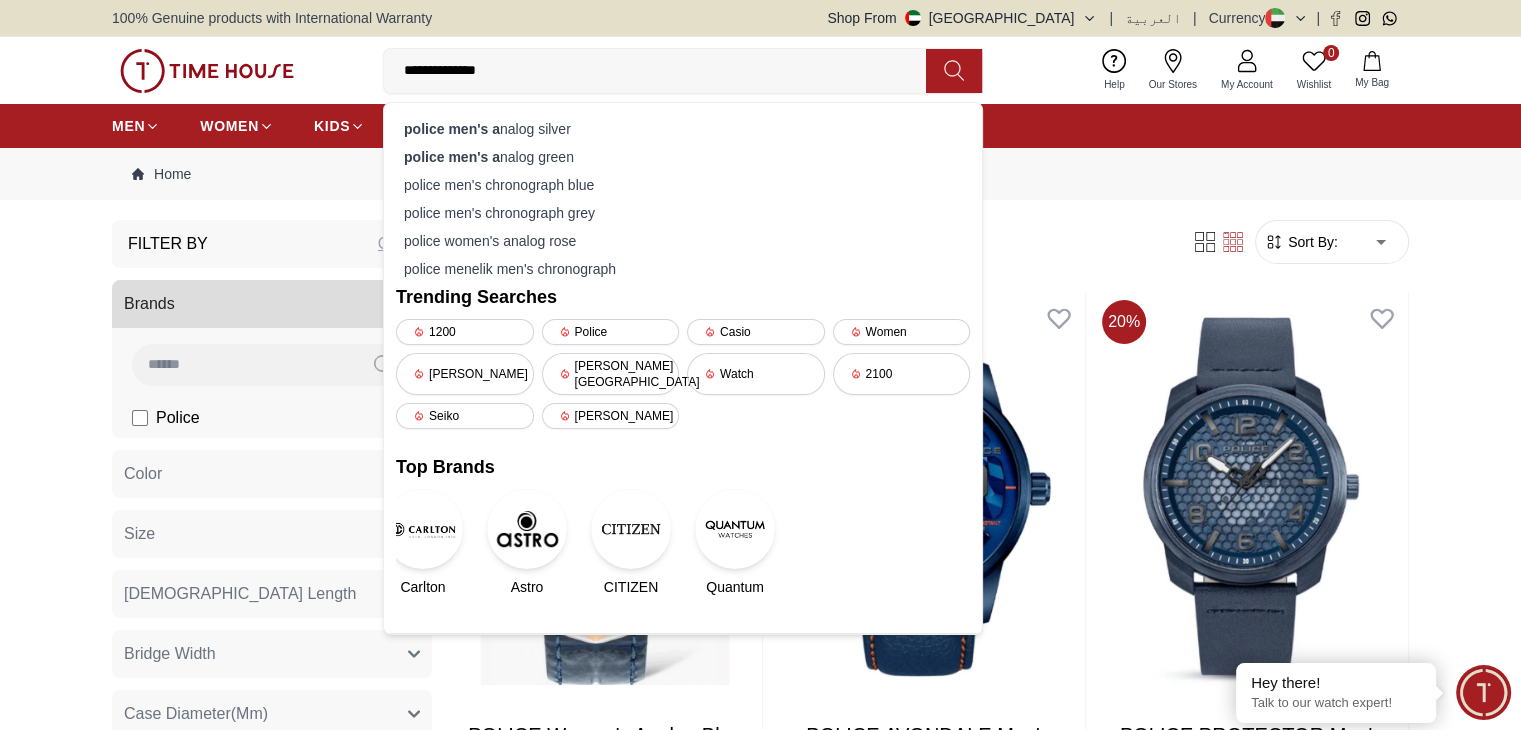 type on "**********" 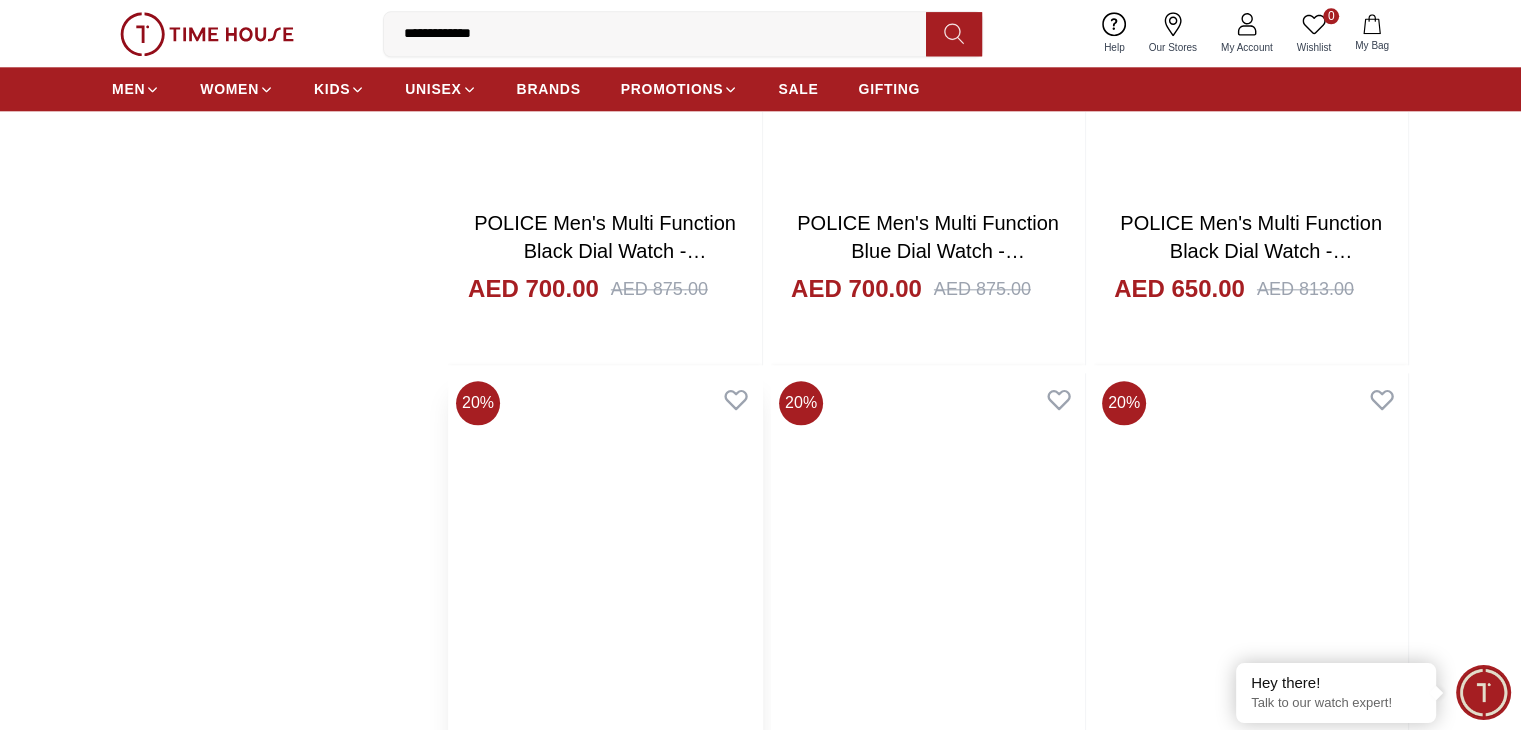 scroll, scrollTop: 2300, scrollLeft: 0, axis: vertical 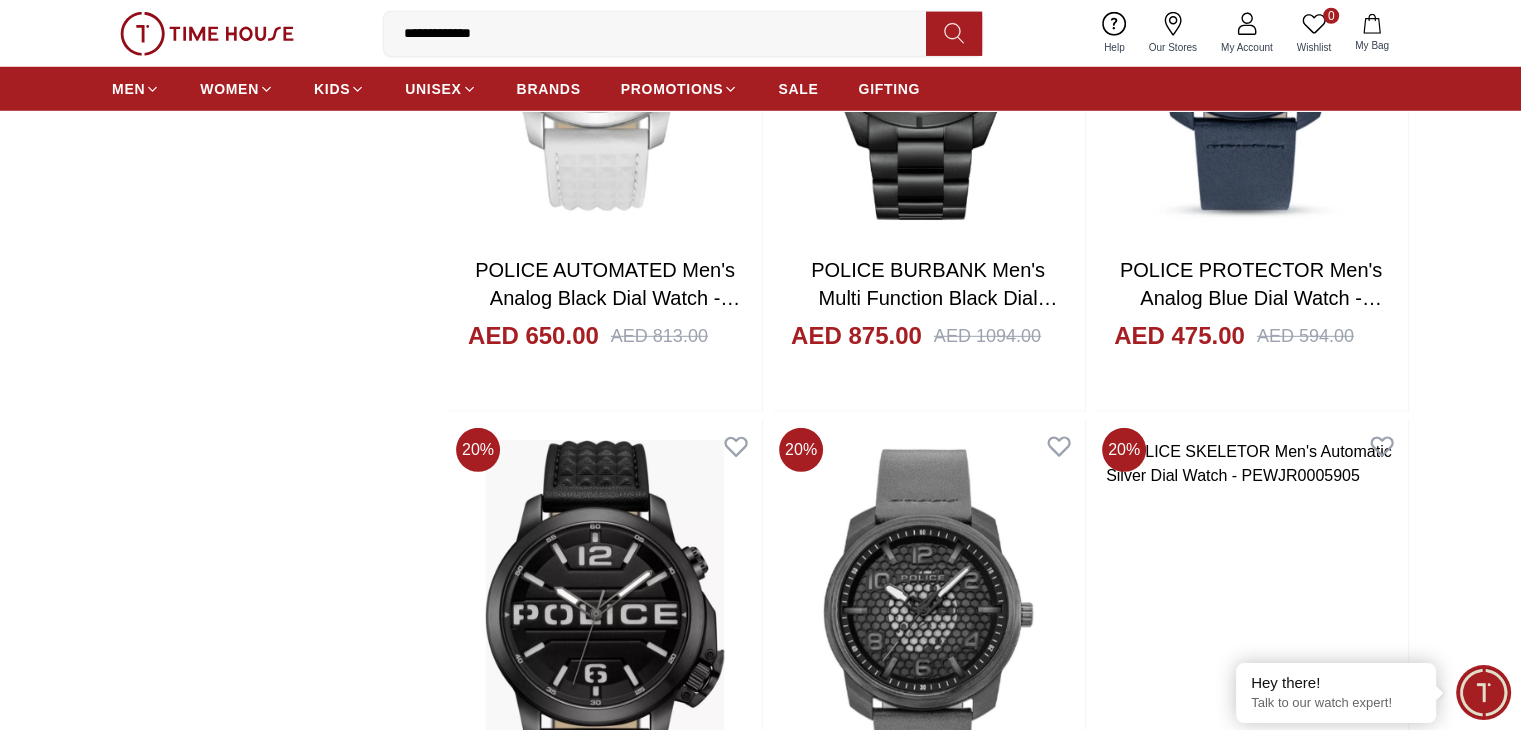 click at bounding box center (605, 3591) 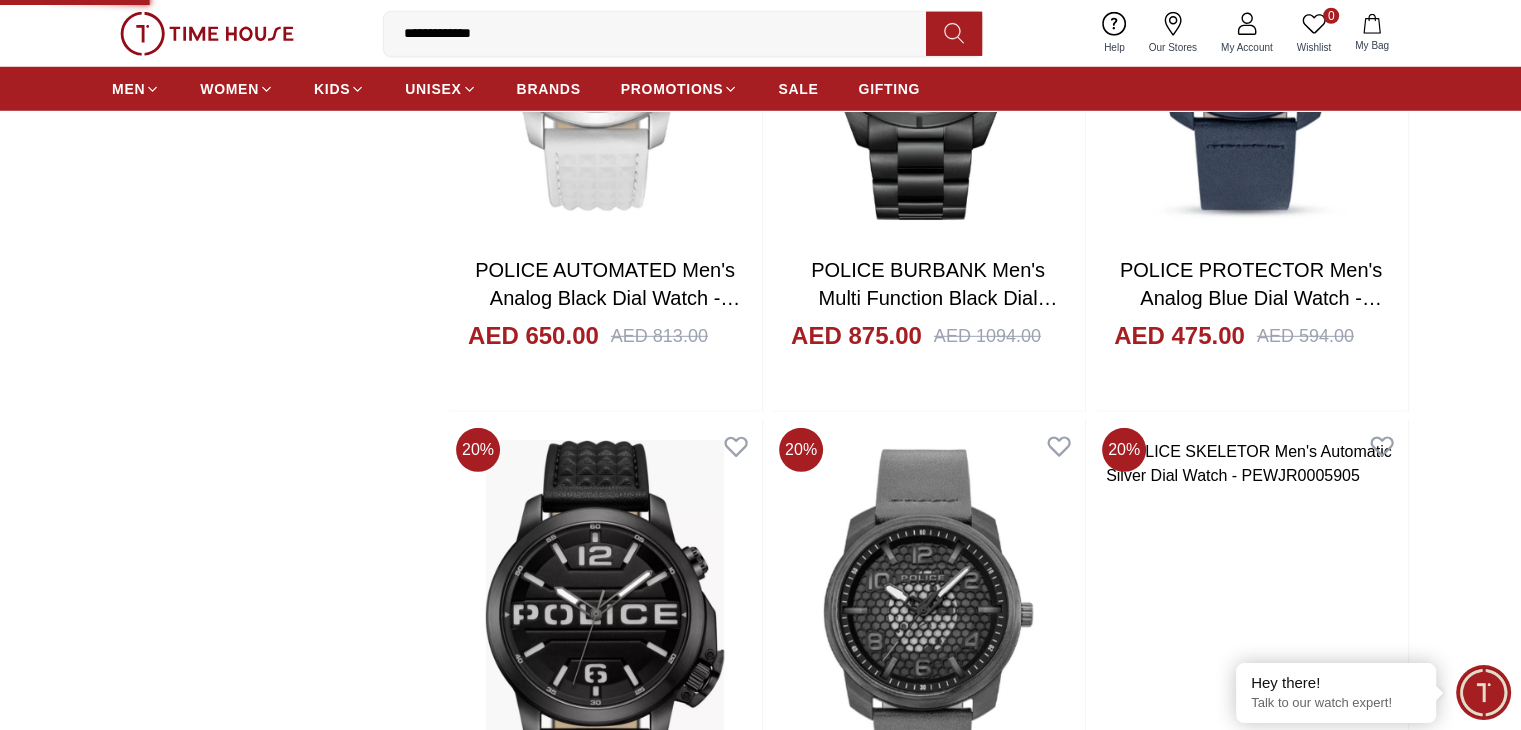 scroll, scrollTop: 0, scrollLeft: 0, axis: both 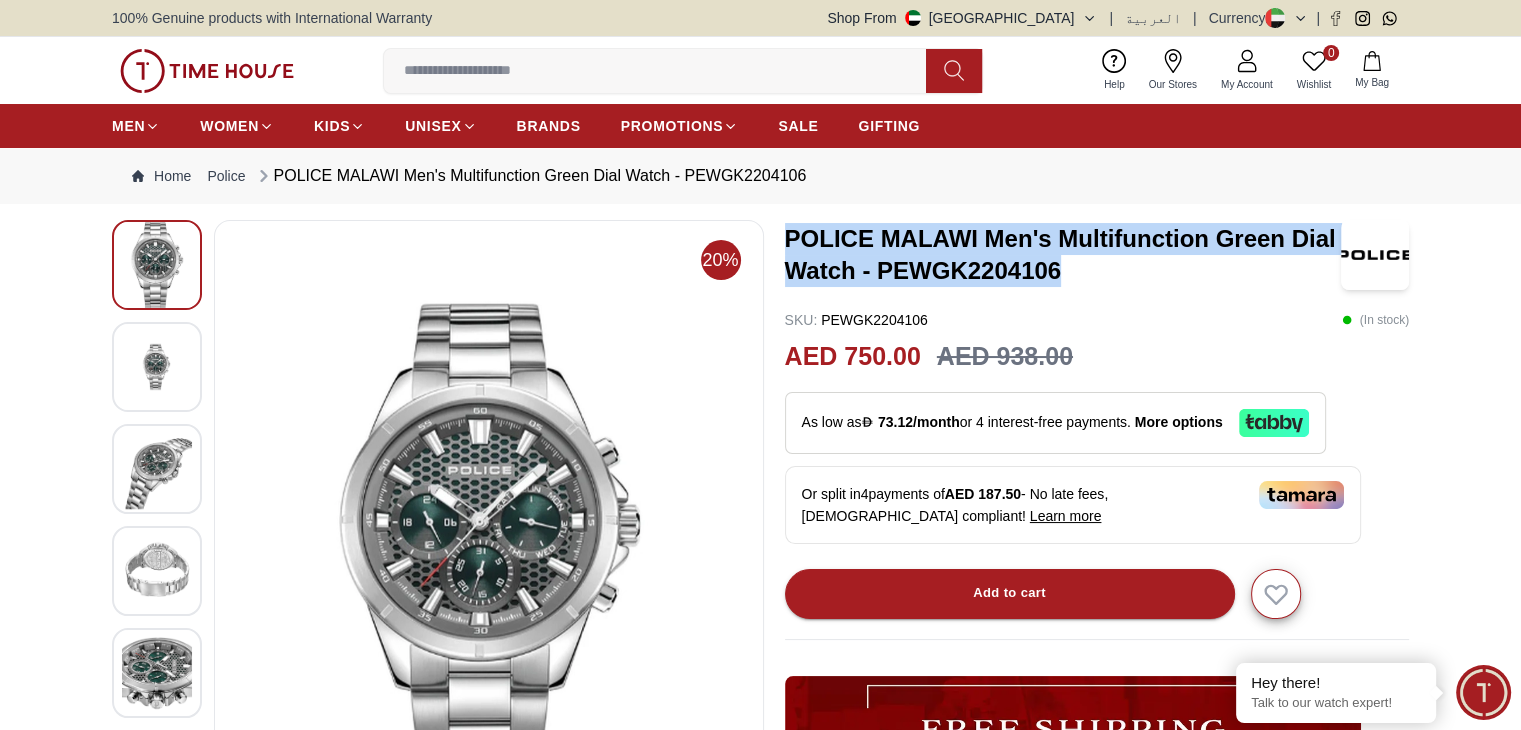 drag, startPoint x: 1063, startPoint y: 265, endPoint x: 792, endPoint y: 243, distance: 271.8915 